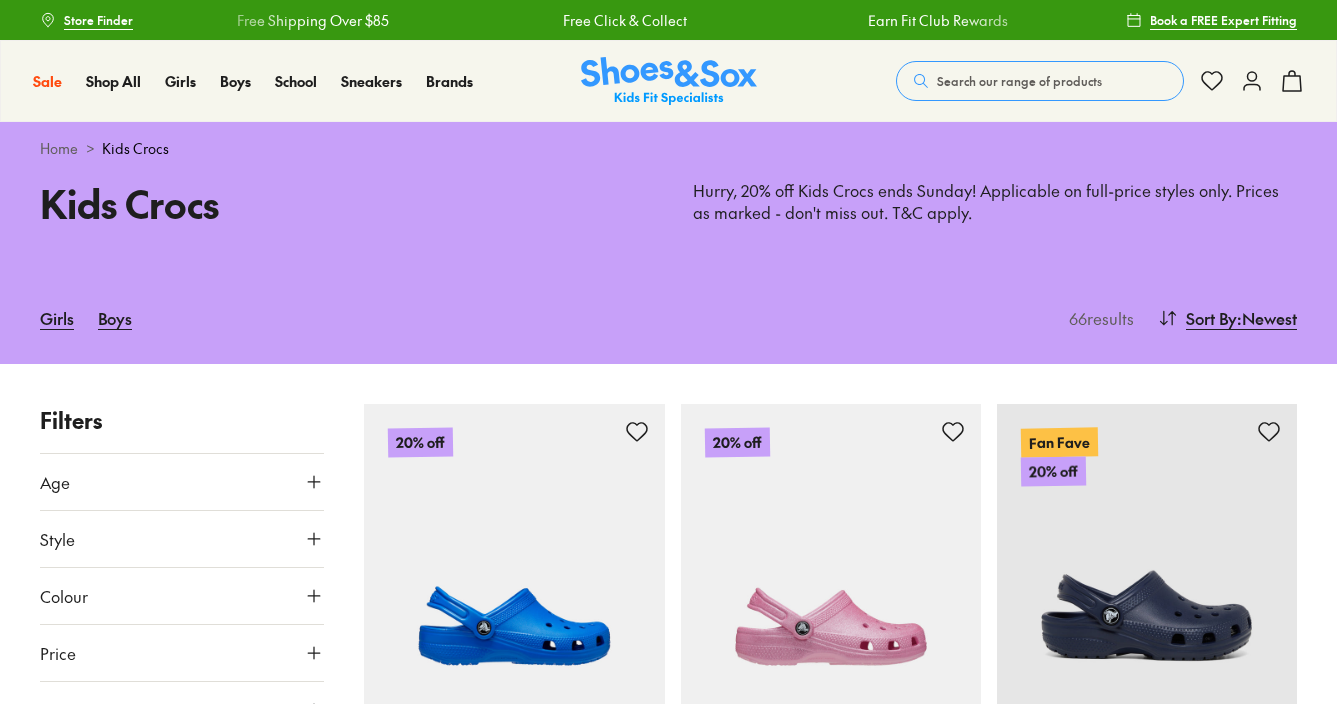 scroll, scrollTop: 115, scrollLeft: 0, axis: vertical 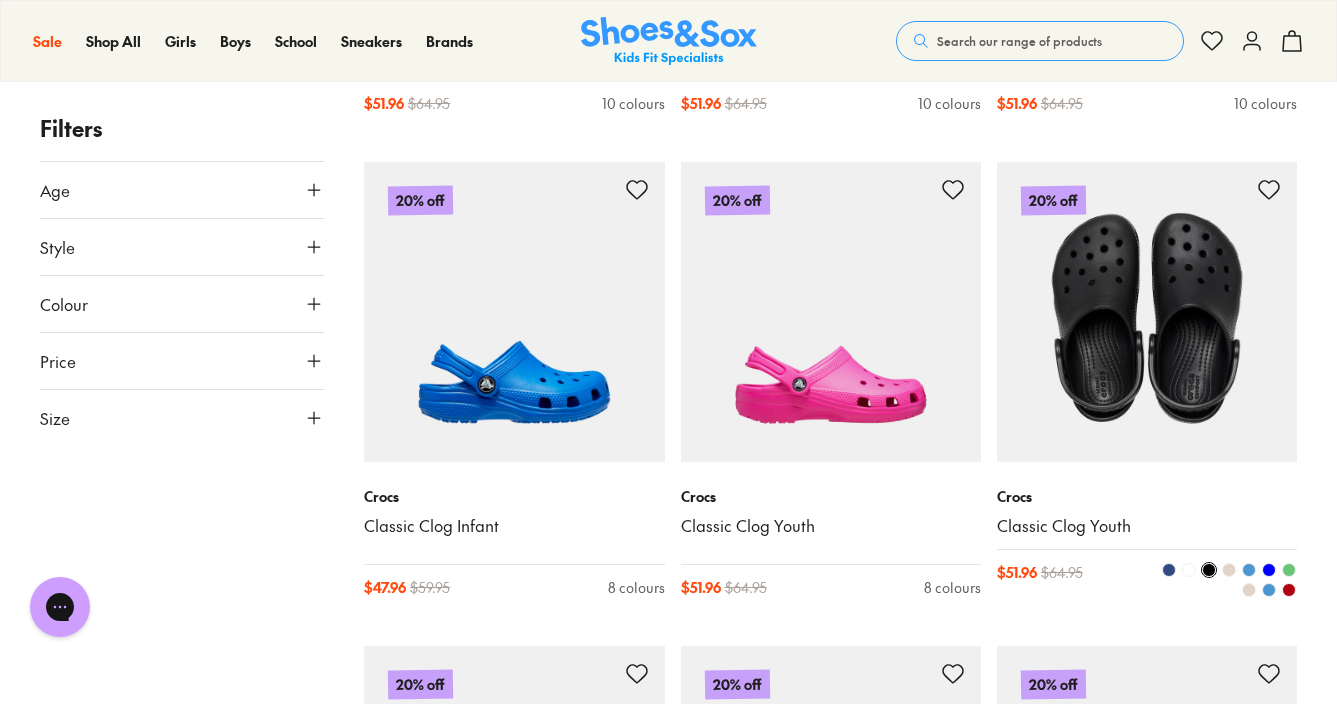 type on "****" 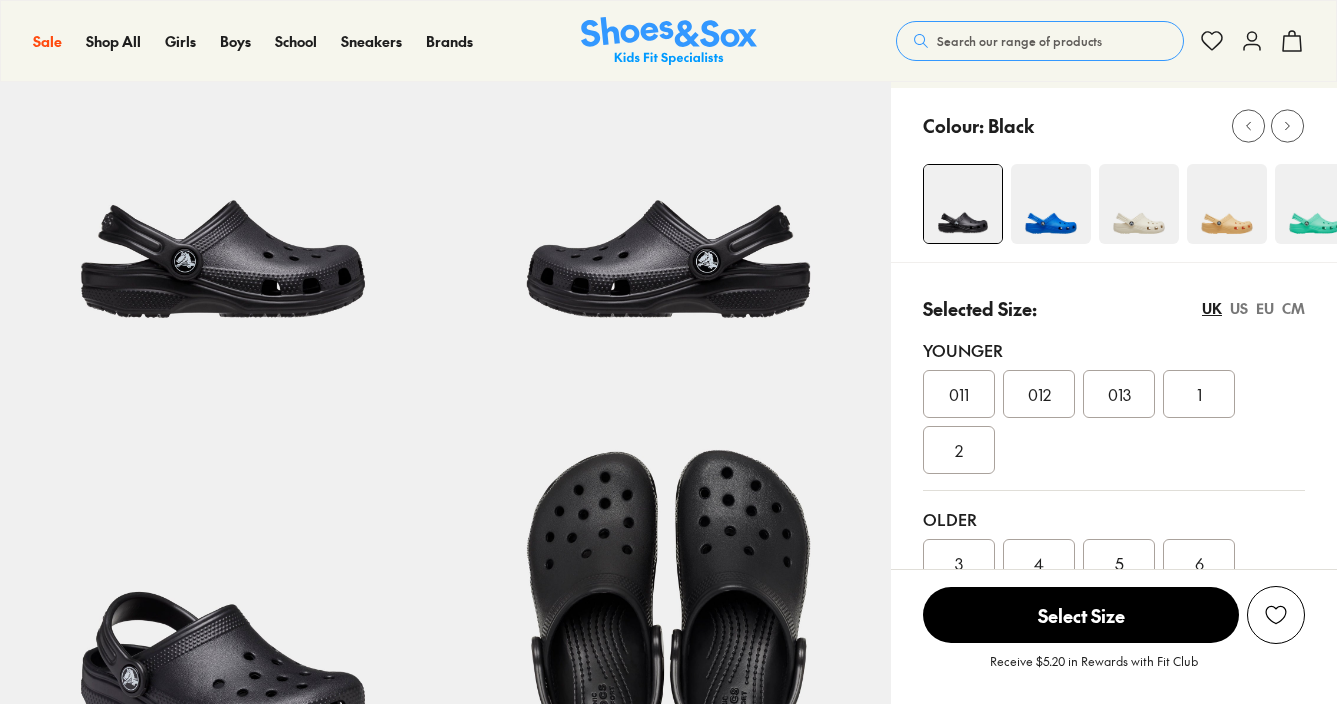 select on "*" 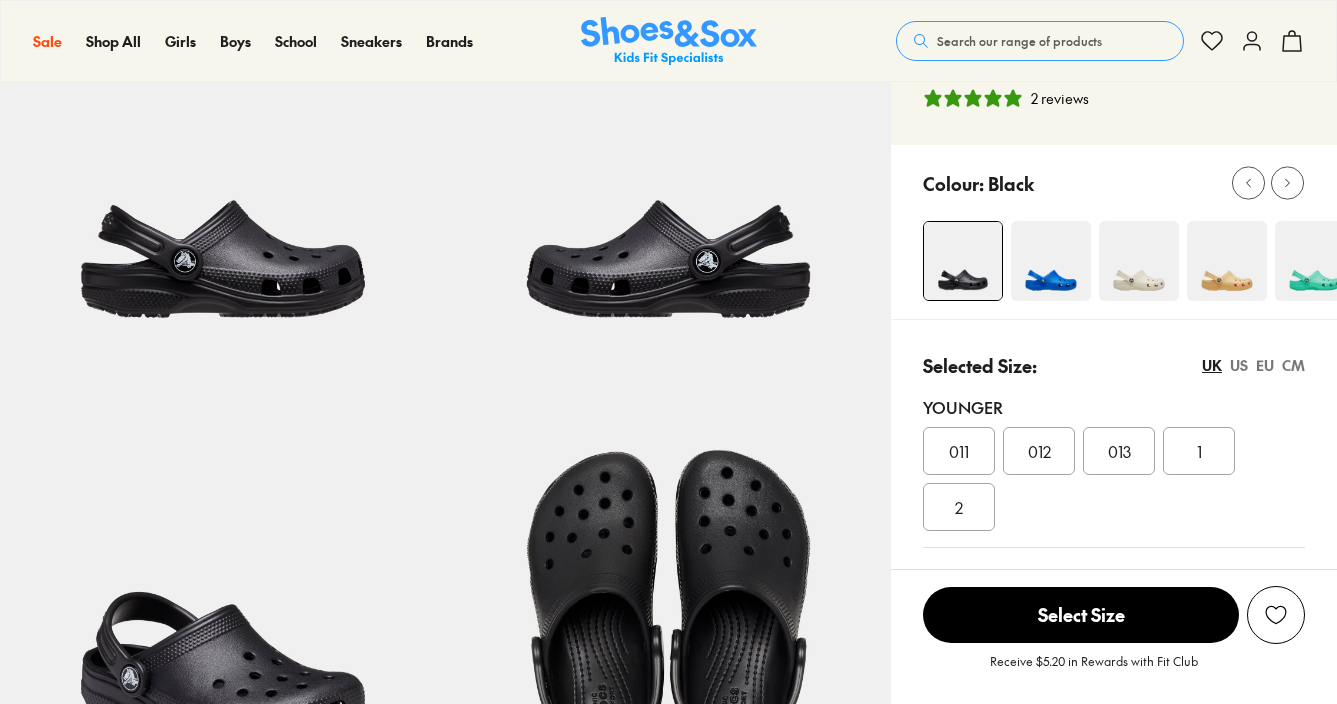 scroll, scrollTop: 429, scrollLeft: 0, axis: vertical 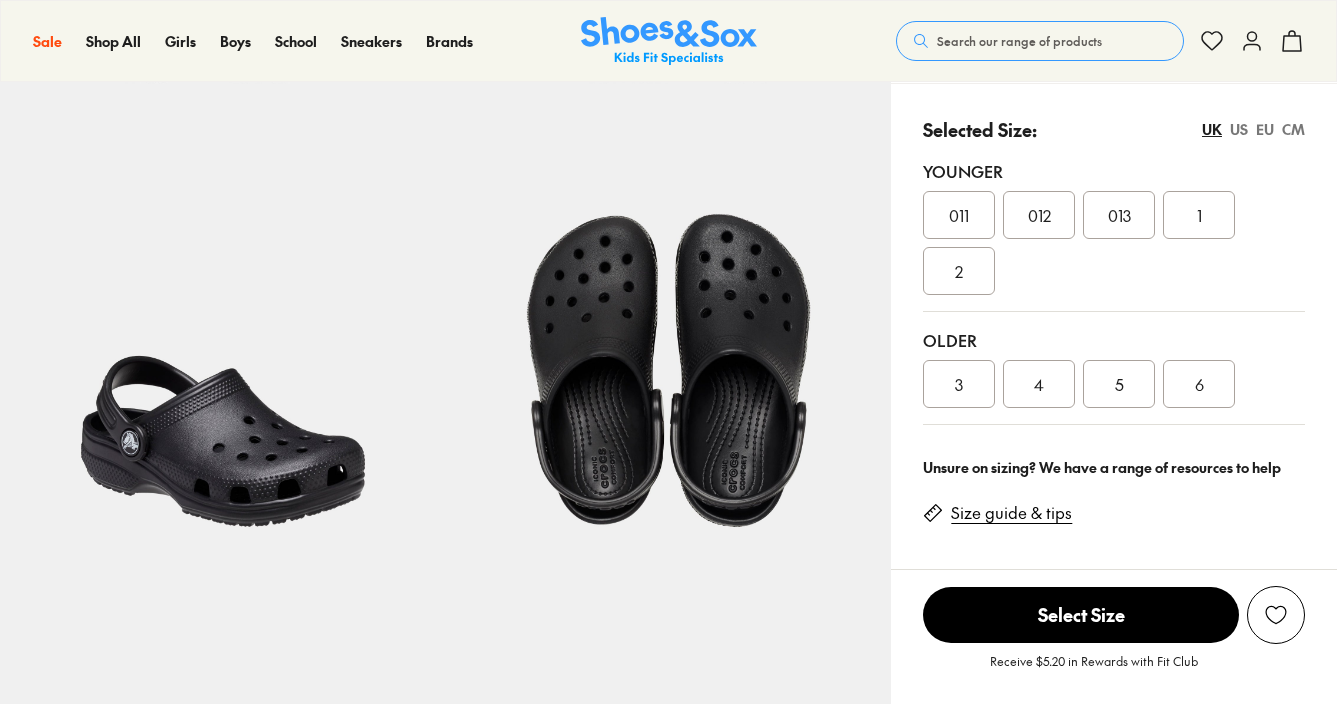 click on "011" at bounding box center (959, 215) 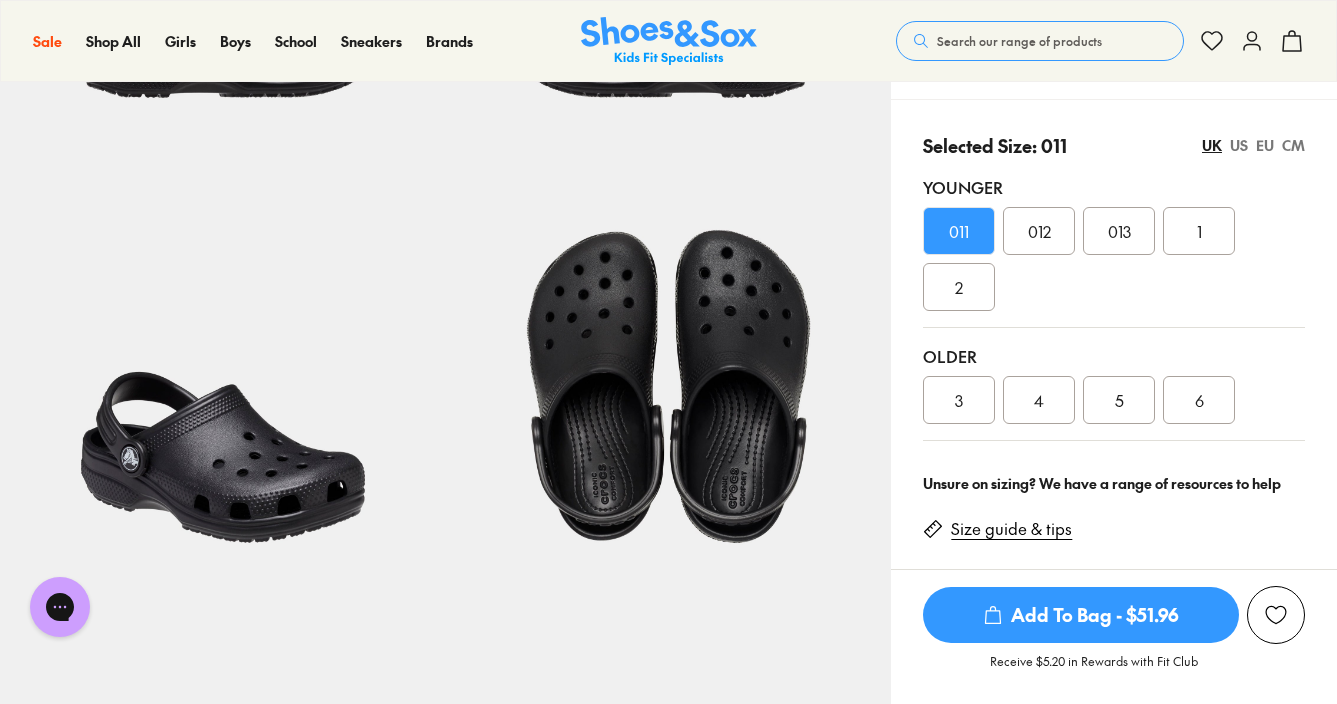 scroll, scrollTop: 0, scrollLeft: 0, axis: both 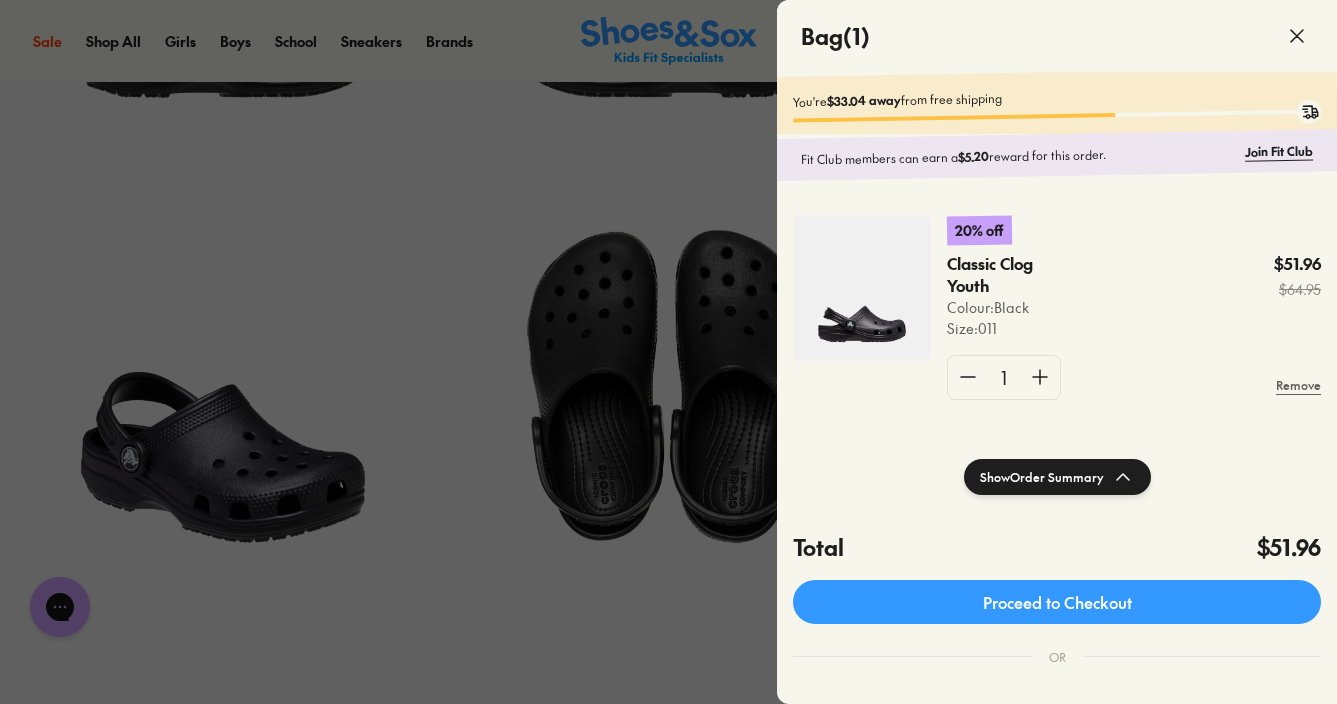 click 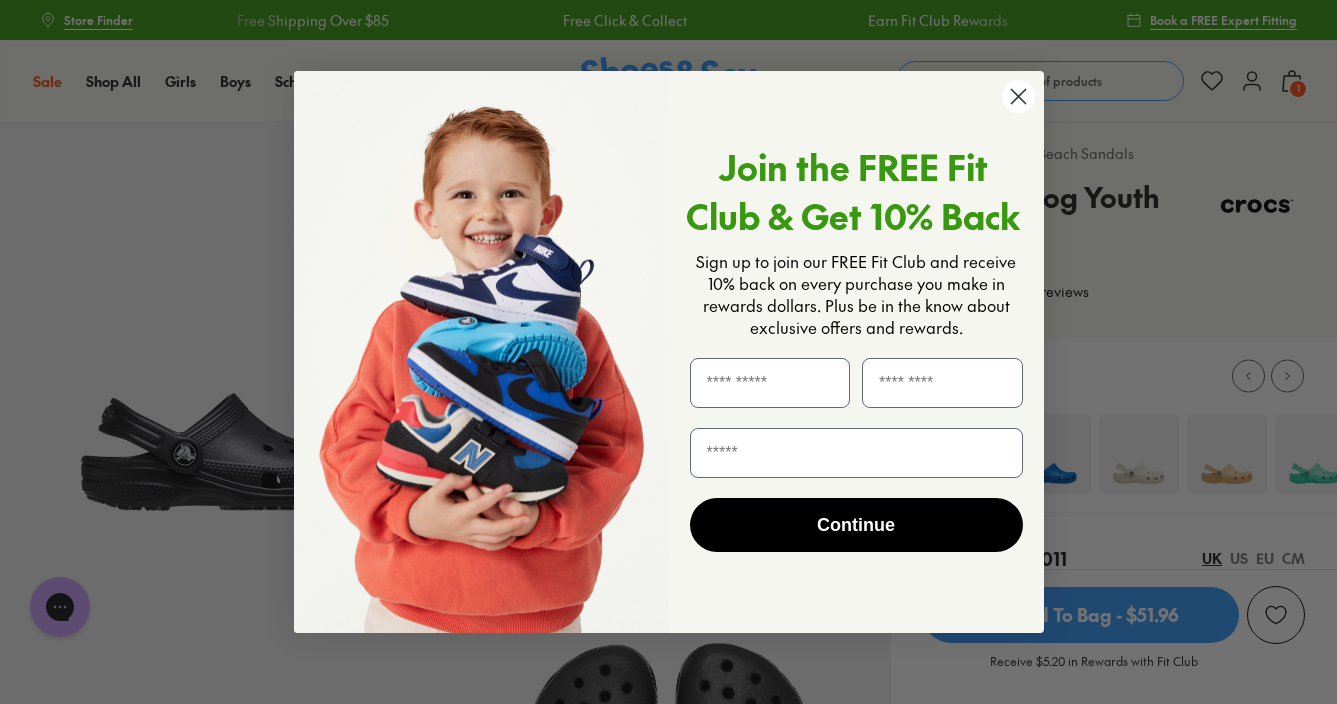 scroll, scrollTop: 0, scrollLeft: 0, axis: both 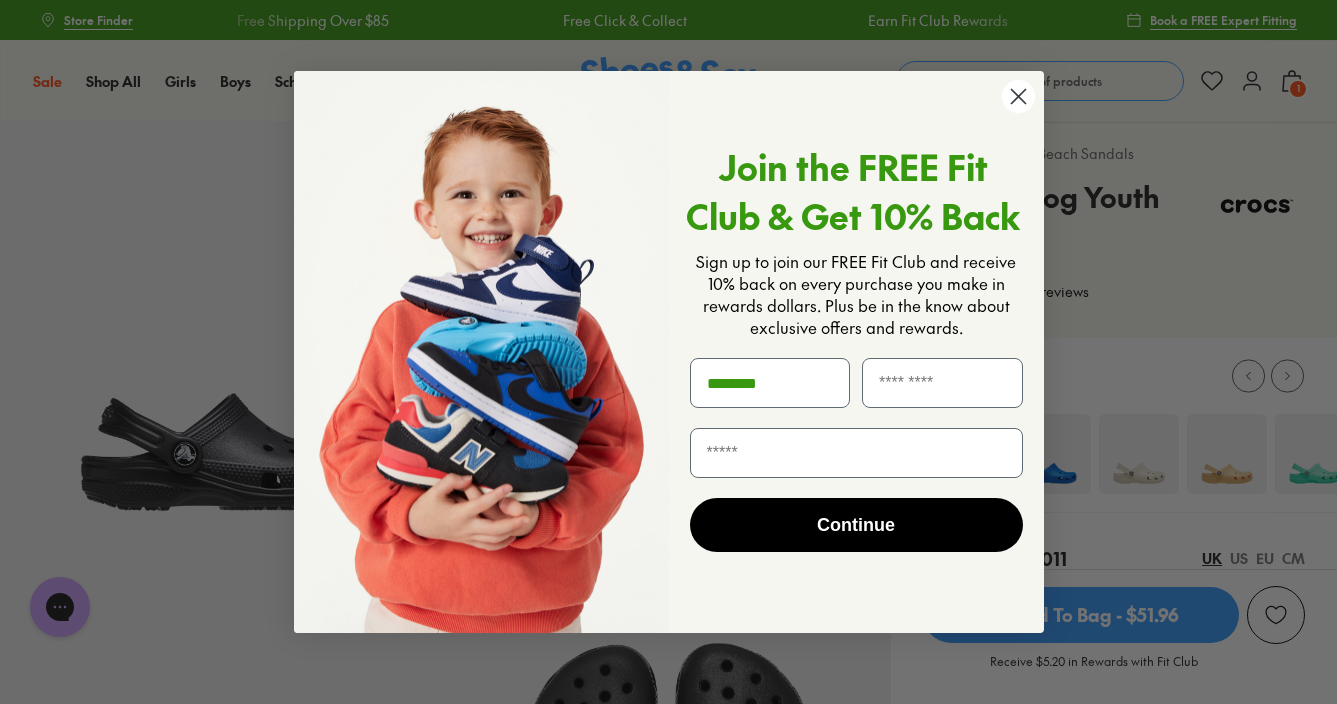 type on "********" 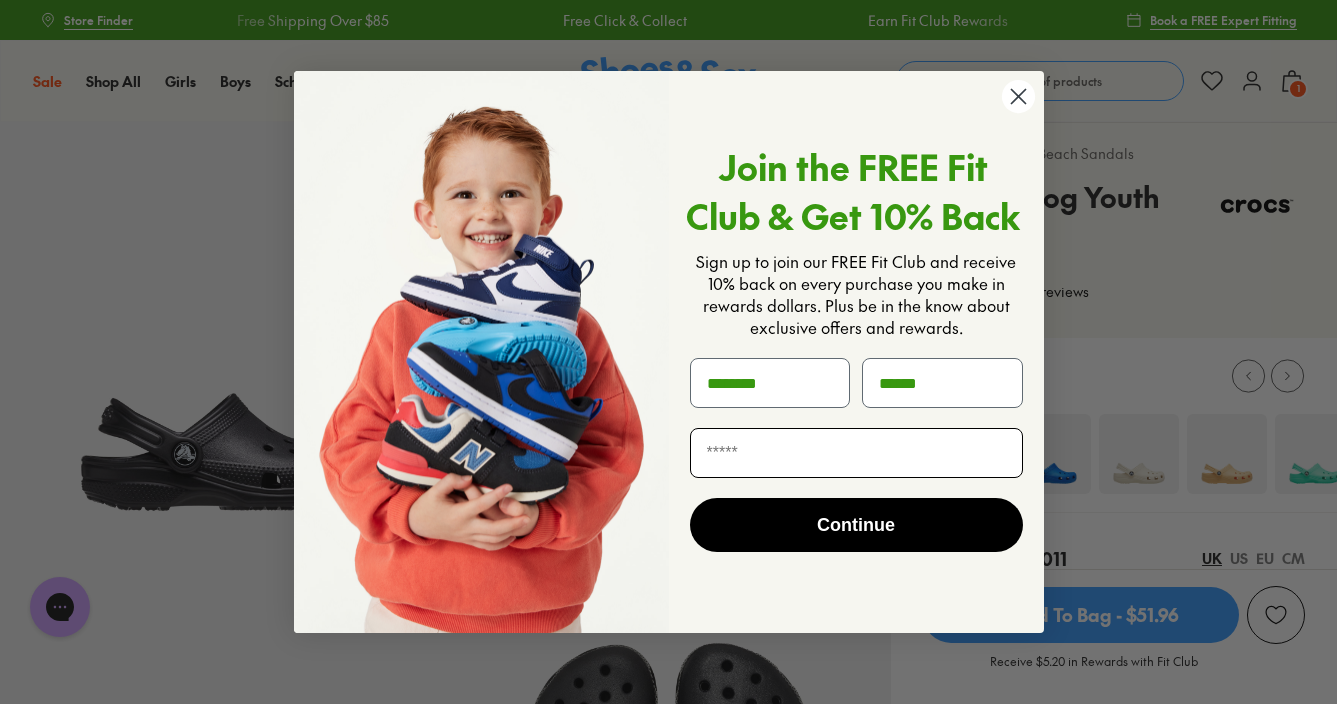 type on "******" 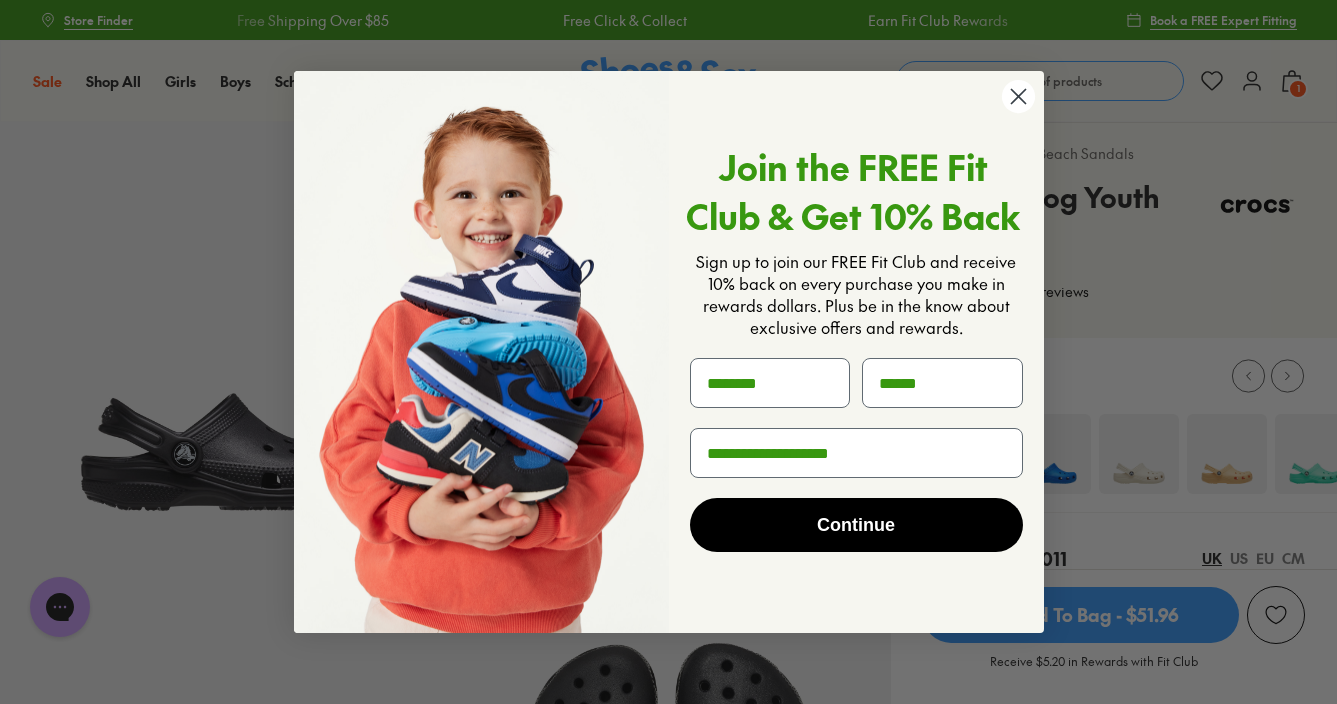 type on "**********" 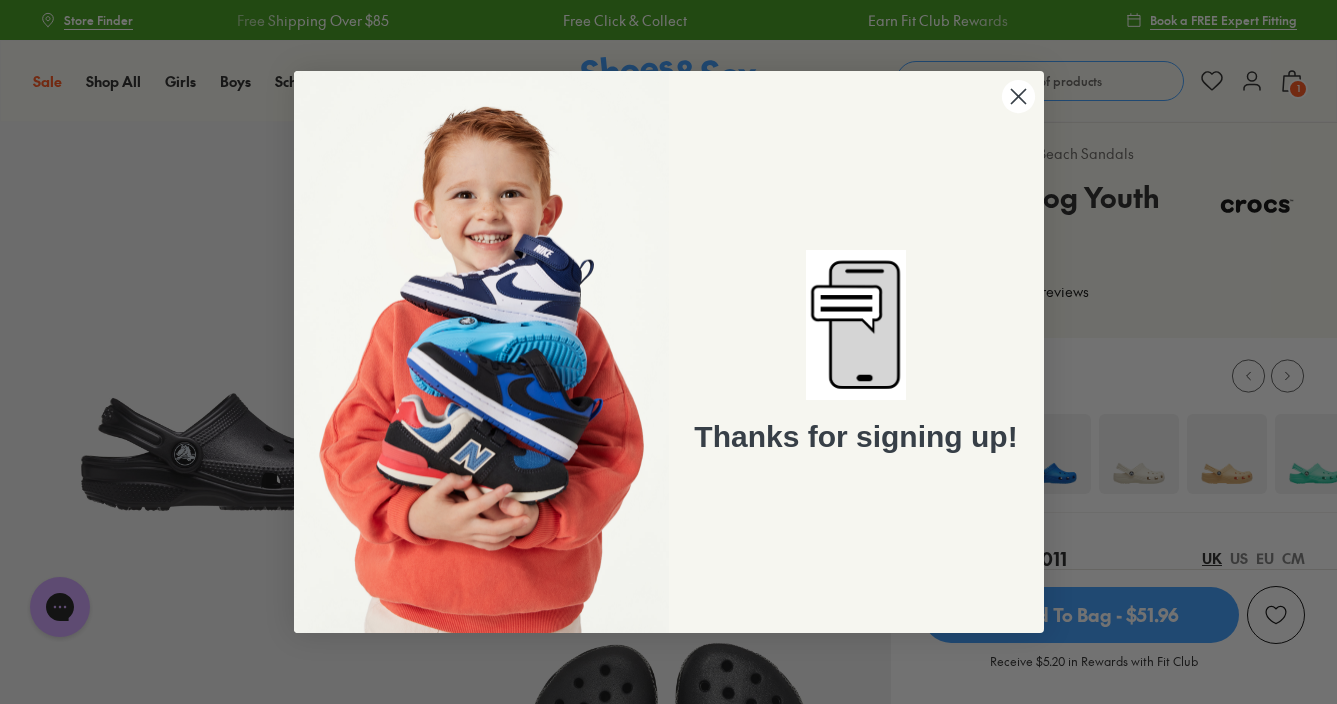click 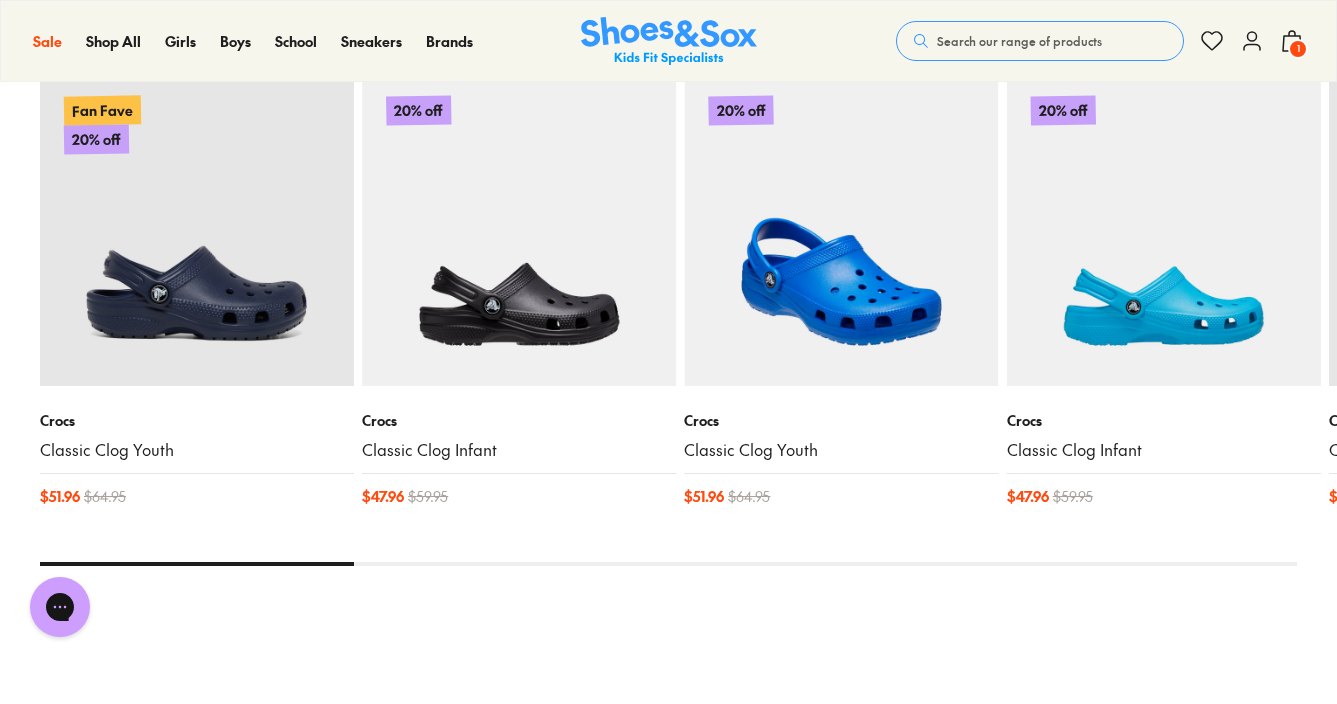 scroll, scrollTop: 2160, scrollLeft: 0, axis: vertical 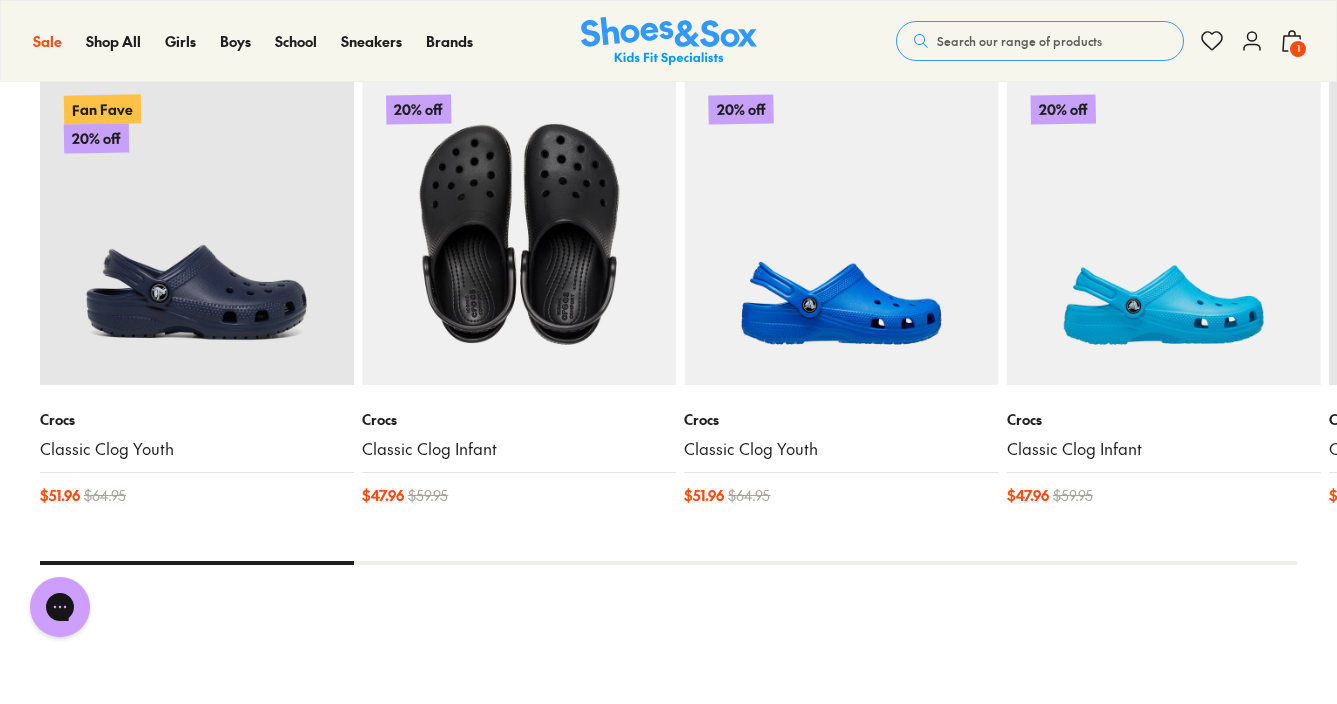 click at bounding box center (519, 228) 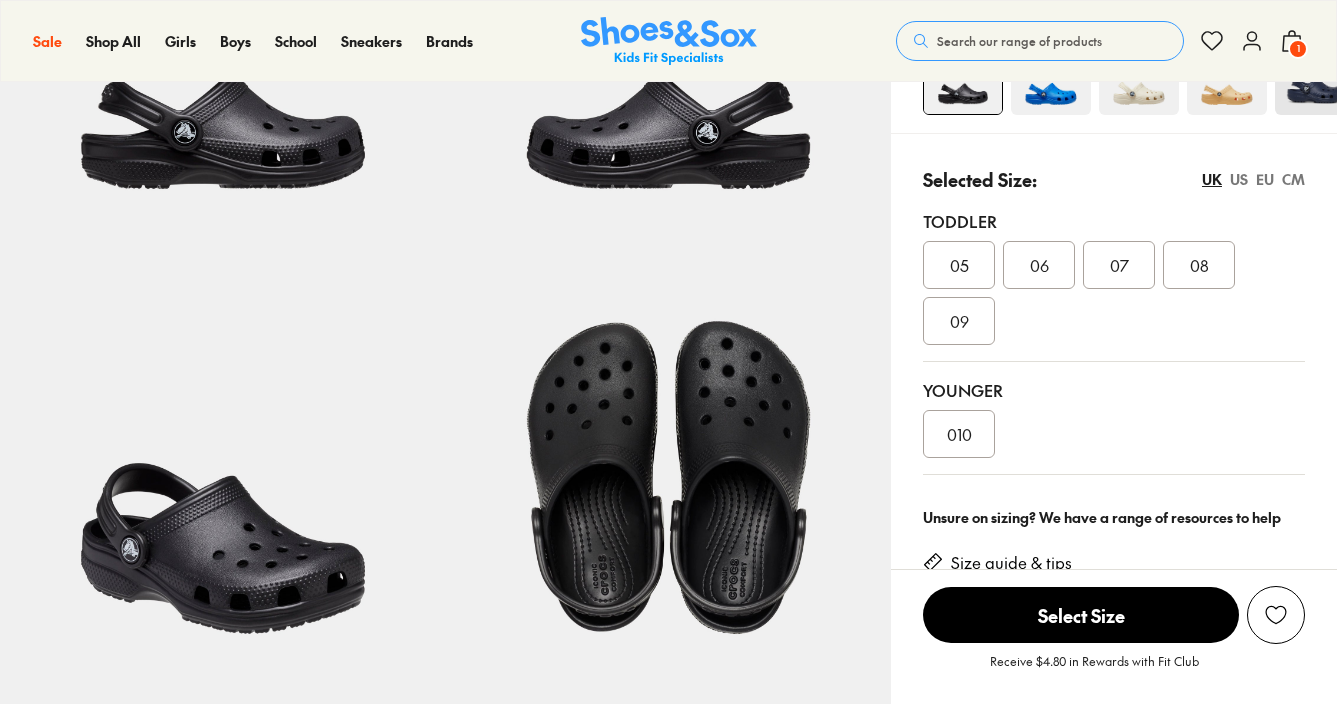 select on "*" 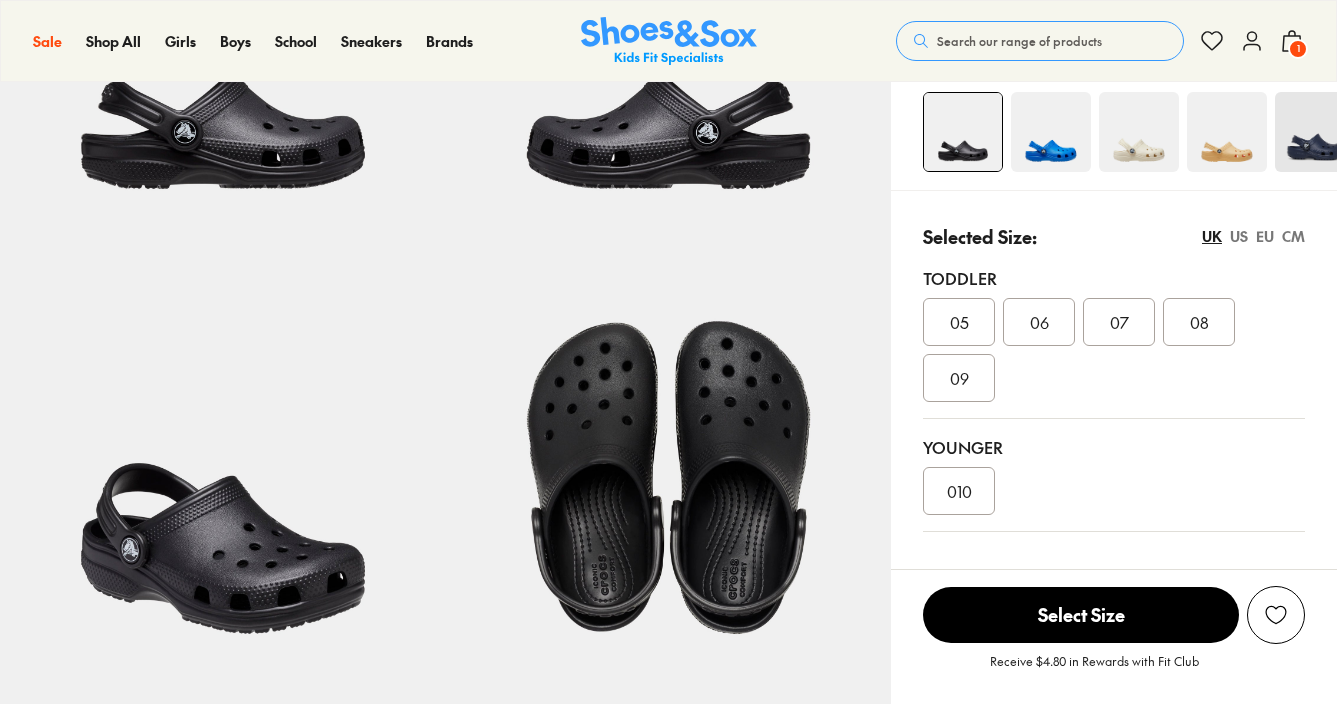 scroll, scrollTop: 392, scrollLeft: 0, axis: vertical 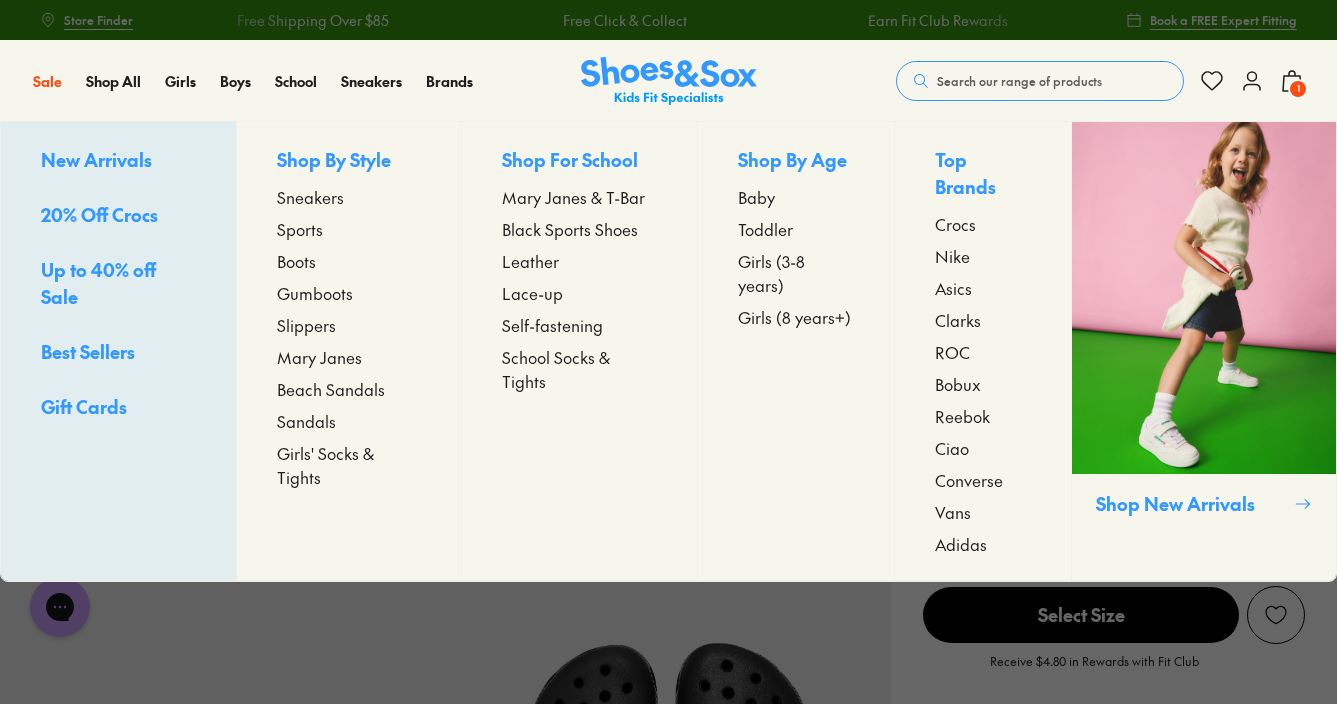 click on "Up to 40% off Sale" at bounding box center [98, 283] 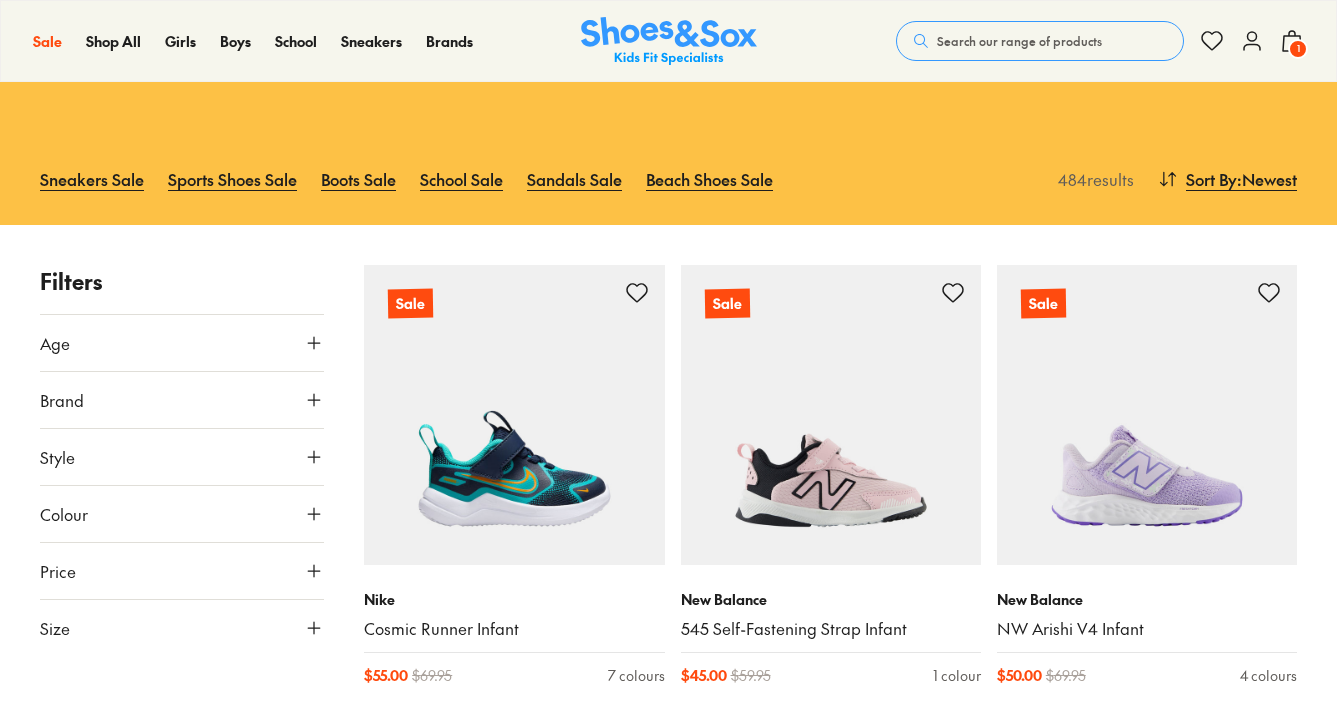 scroll, scrollTop: 160, scrollLeft: 0, axis: vertical 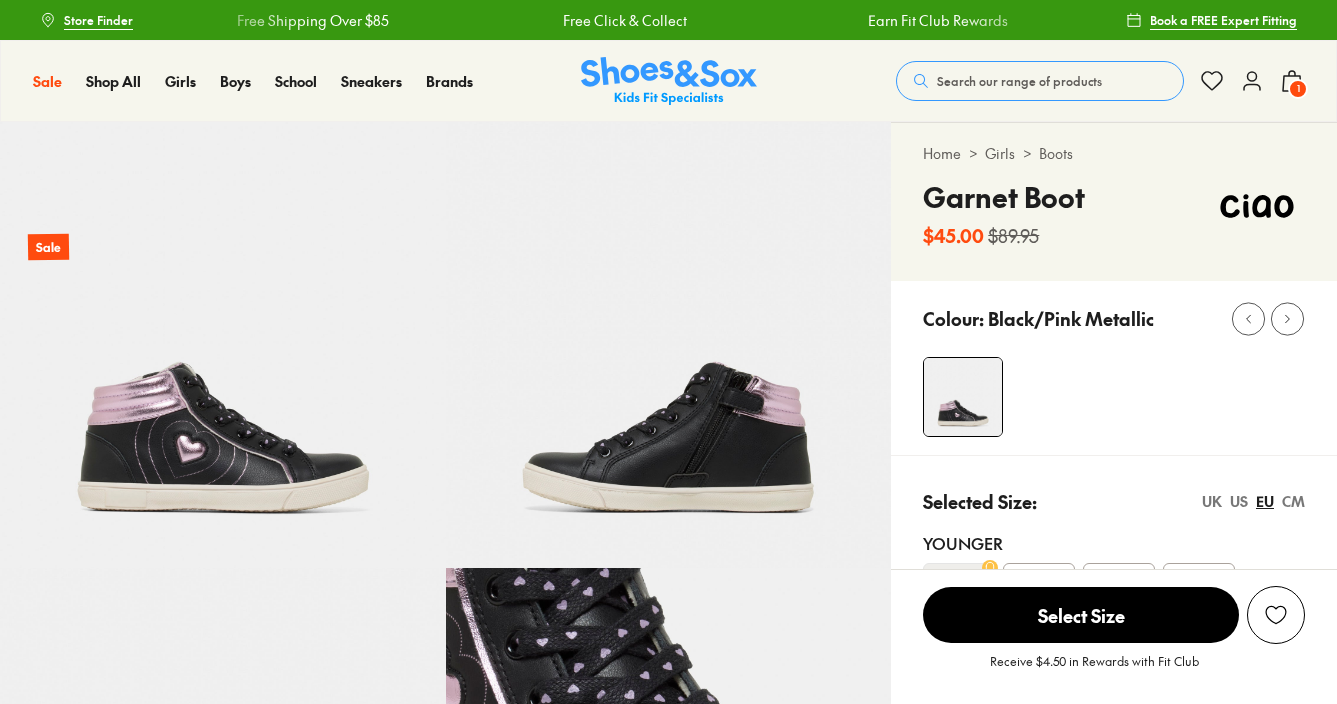 select on "*" 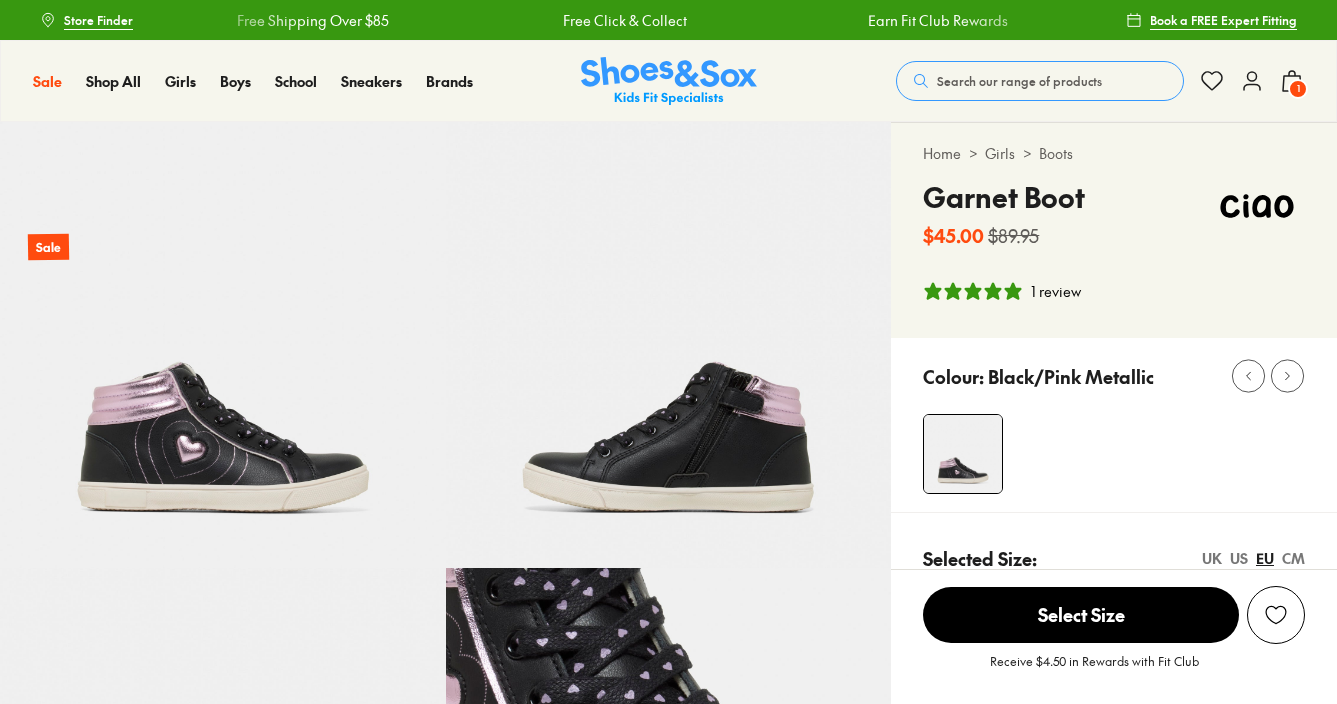scroll, scrollTop: 0, scrollLeft: 0, axis: both 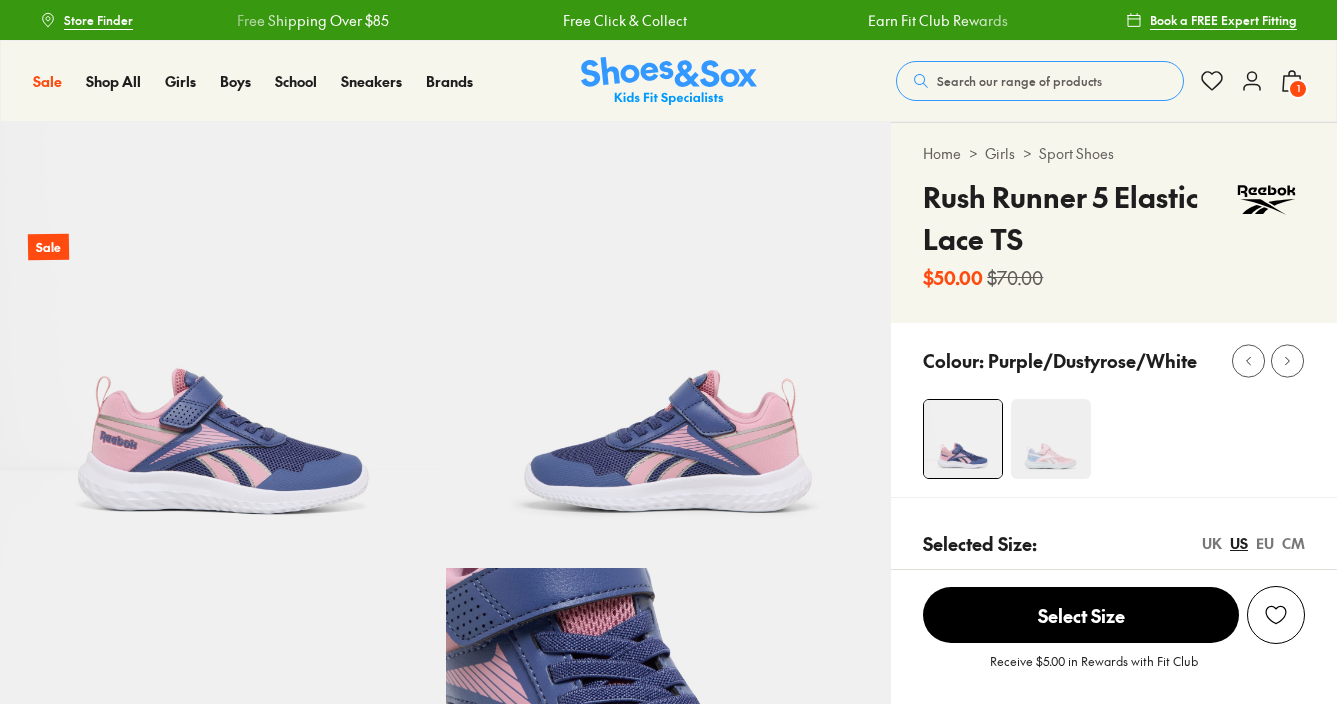 select on "*" 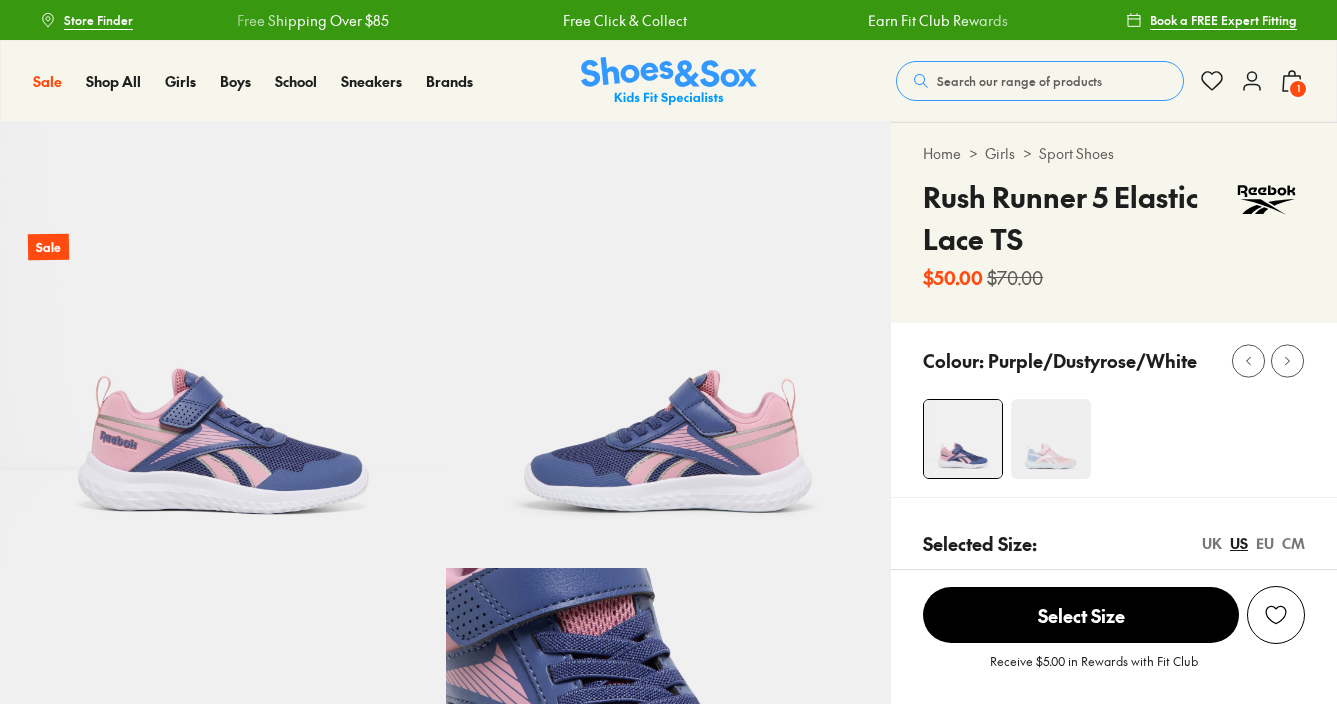 scroll, scrollTop: 0, scrollLeft: 0, axis: both 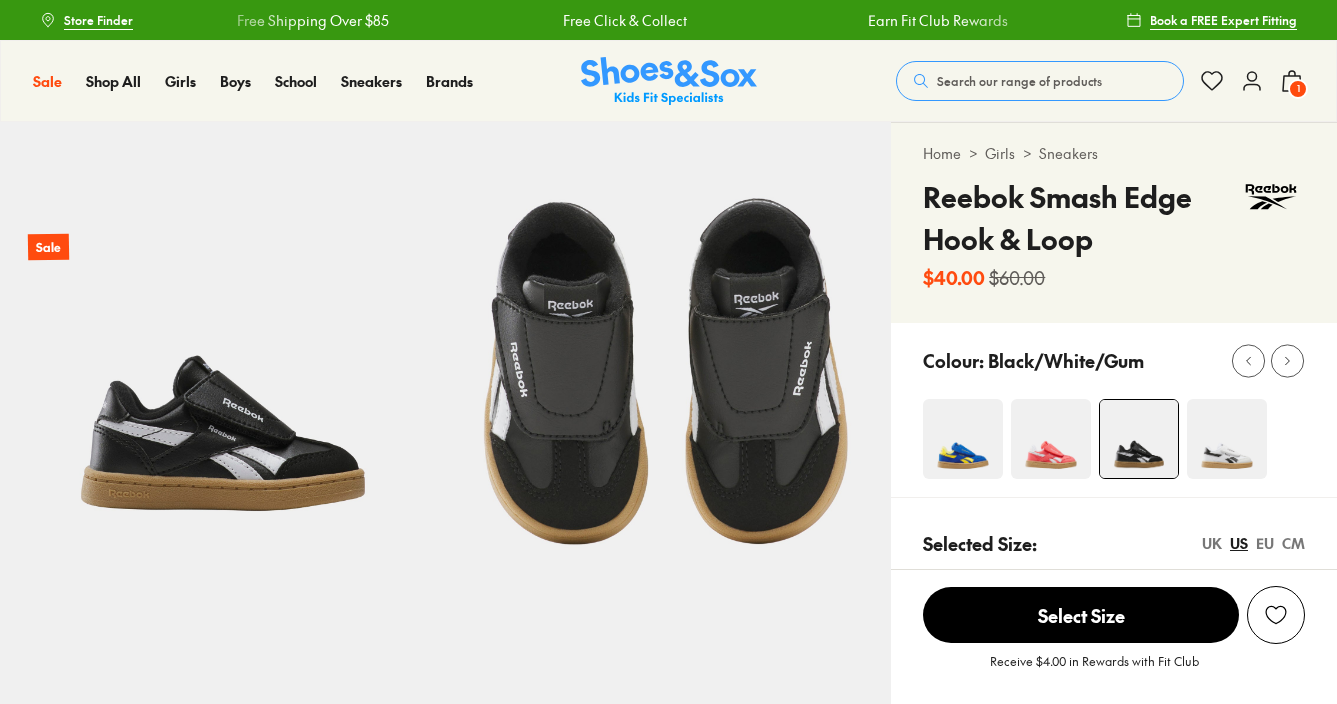 select on "*" 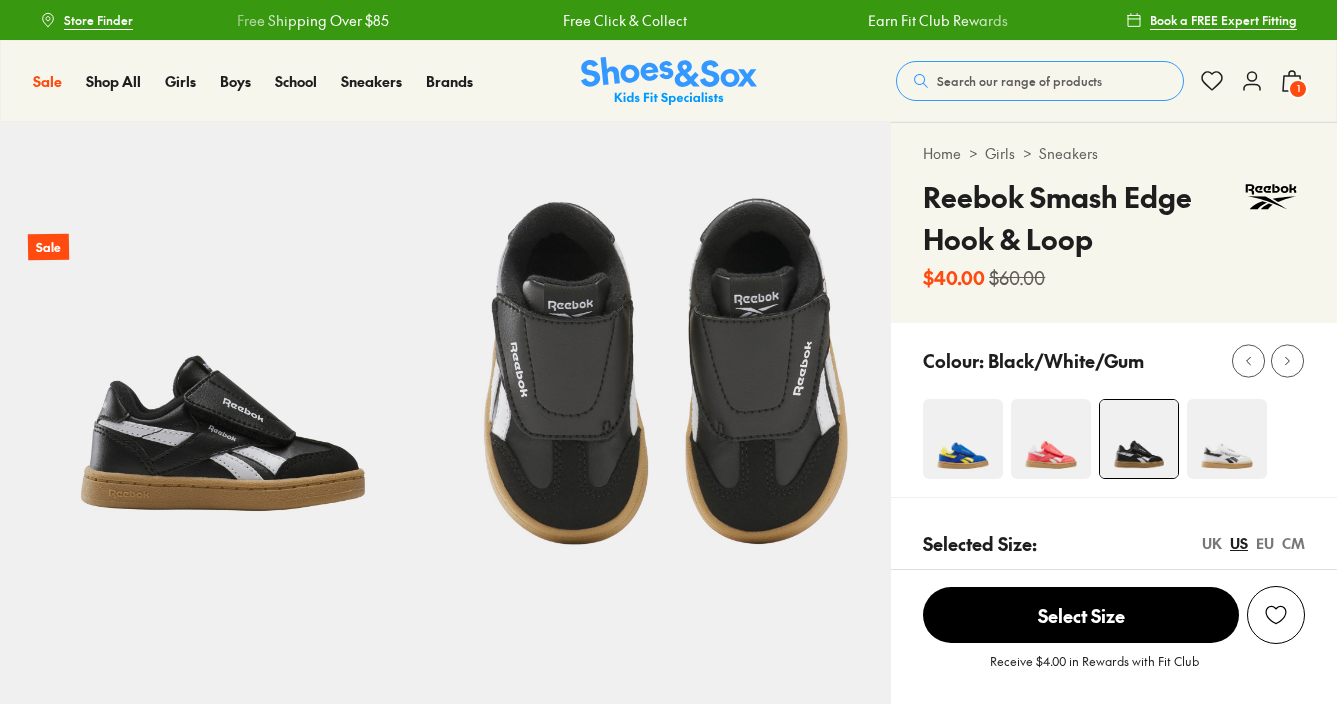 scroll, scrollTop: 0, scrollLeft: 0, axis: both 